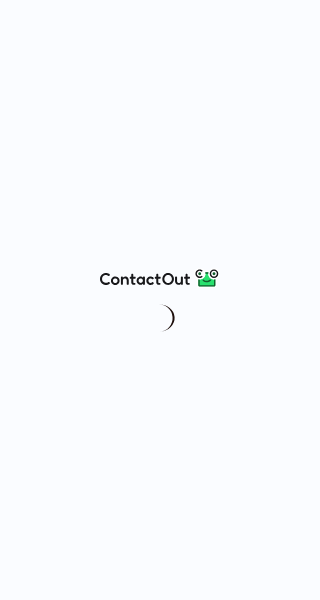 scroll, scrollTop: 0, scrollLeft: 0, axis: both 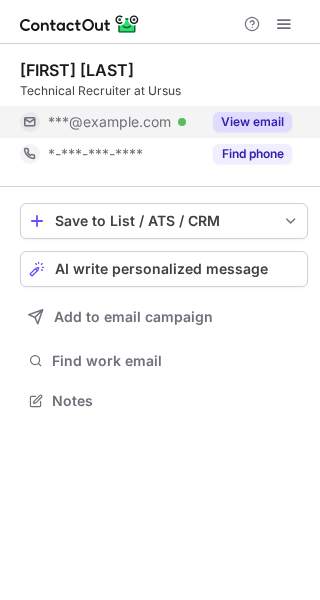 click on "View email" at bounding box center (252, 122) 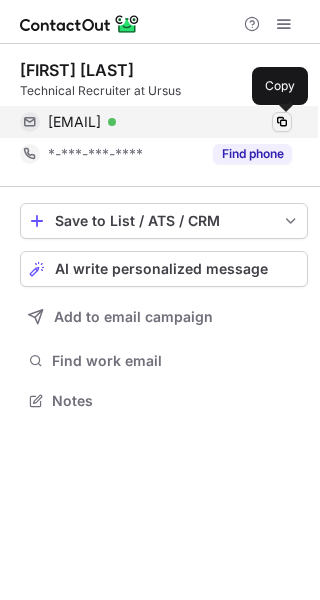click at bounding box center (282, 122) 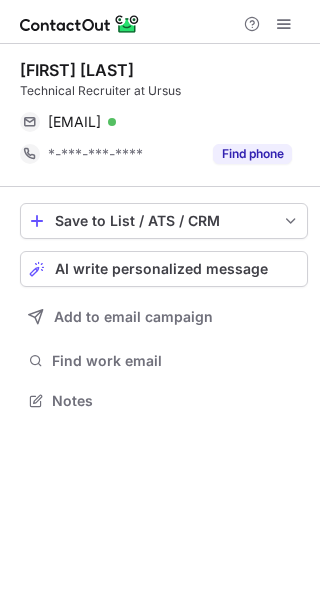 drag, startPoint x: 283, startPoint y: 119, endPoint x: -477, endPoint y: 304, distance: 782.19244 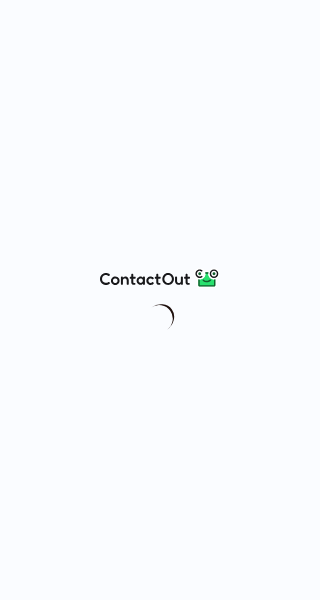 scroll, scrollTop: 0, scrollLeft: 0, axis: both 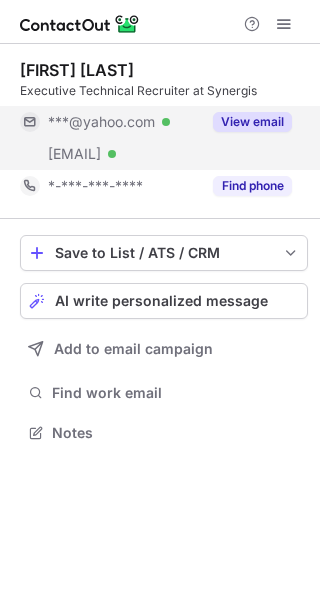 click on "View email" at bounding box center [252, 122] 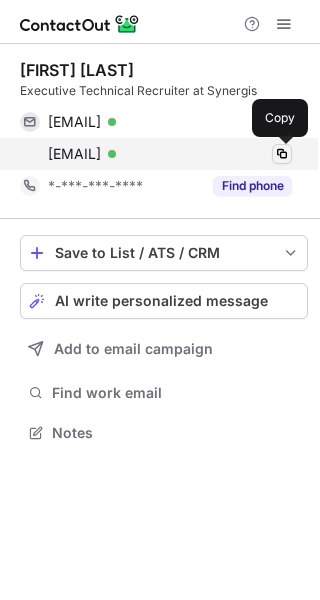 click at bounding box center (282, 154) 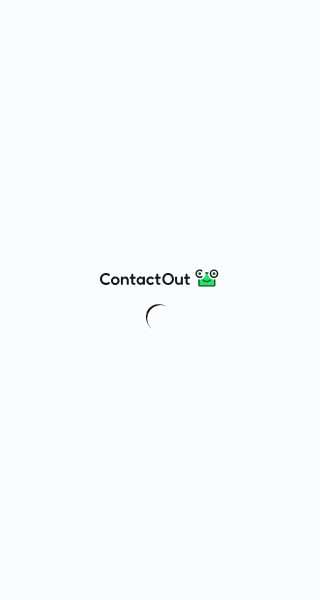 scroll, scrollTop: 0, scrollLeft: 0, axis: both 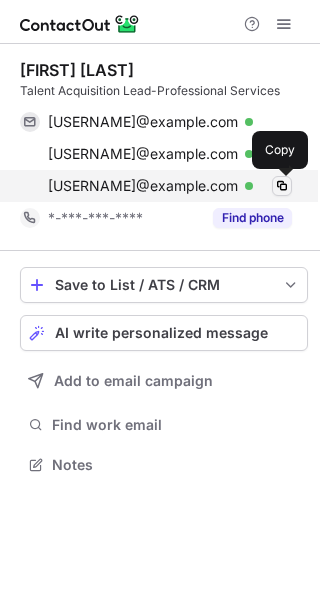 click at bounding box center (282, 186) 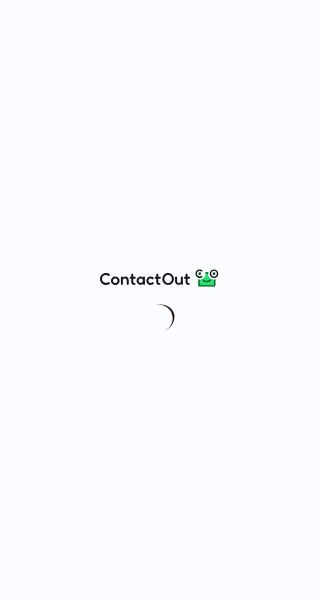 scroll, scrollTop: 0, scrollLeft: 0, axis: both 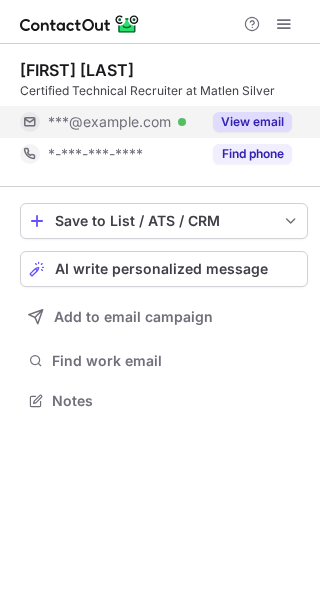click on "View email" at bounding box center (252, 122) 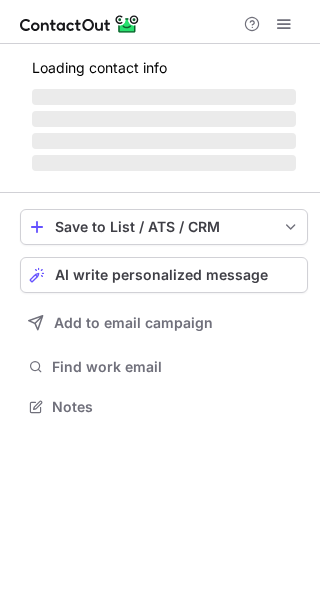 scroll, scrollTop: 0, scrollLeft: 0, axis: both 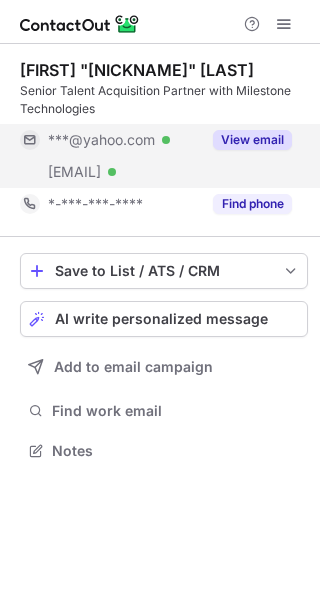 click on "View email" at bounding box center [252, 140] 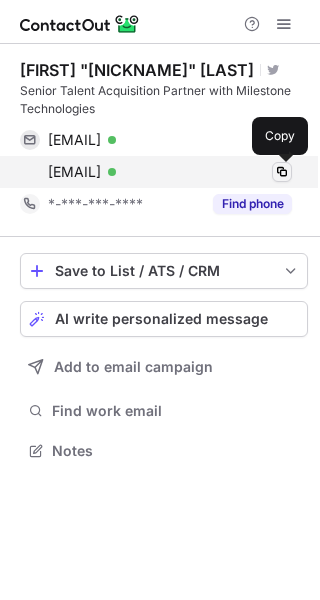 click at bounding box center [282, 172] 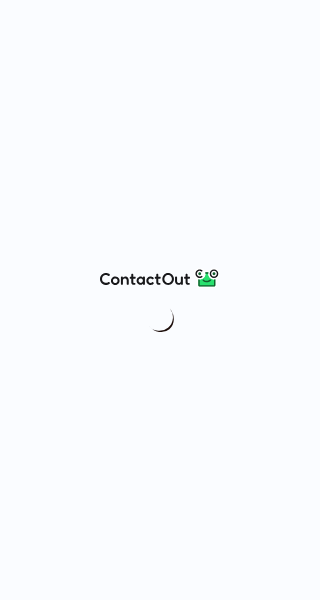 scroll, scrollTop: 0, scrollLeft: 0, axis: both 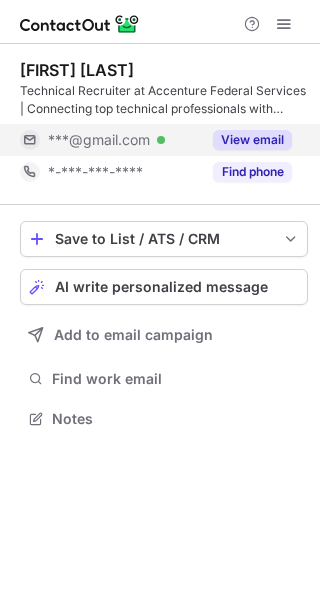click on "View email" at bounding box center (252, 140) 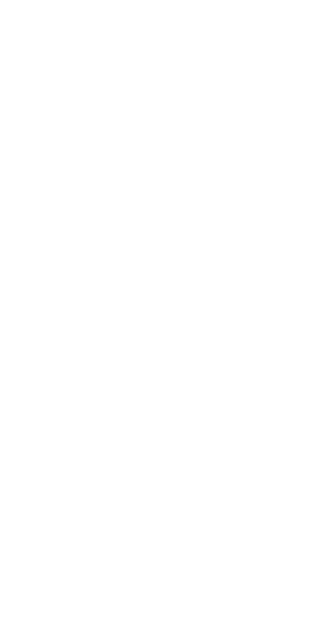 scroll, scrollTop: 0, scrollLeft: 0, axis: both 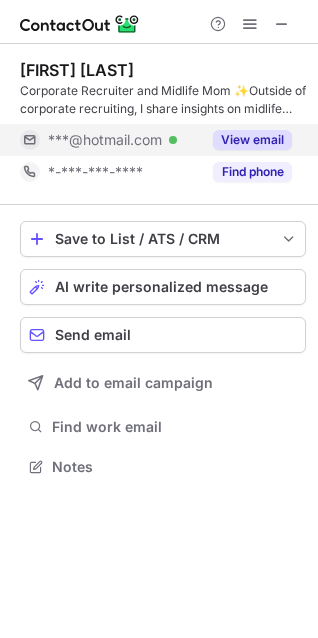 click on "View email" at bounding box center [246, 140] 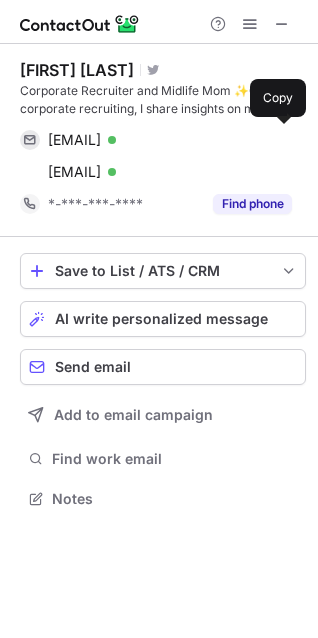 scroll, scrollTop: 10, scrollLeft: 10, axis: both 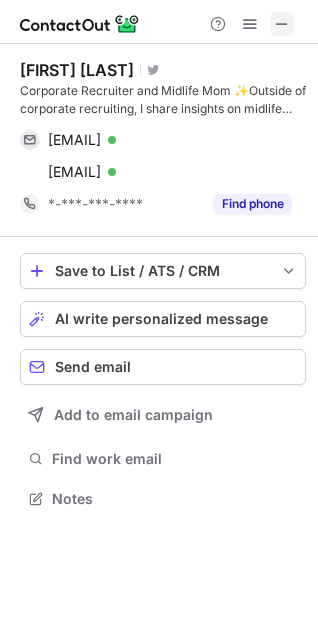 click at bounding box center (282, 24) 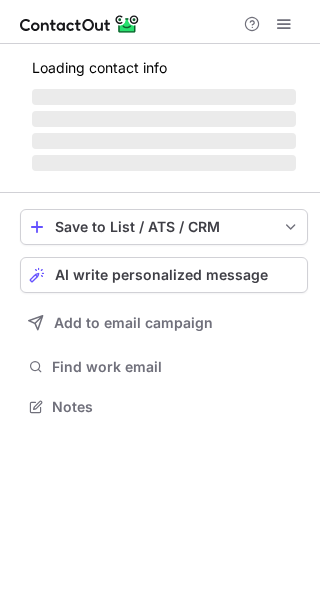 scroll, scrollTop: 0, scrollLeft: 0, axis: both 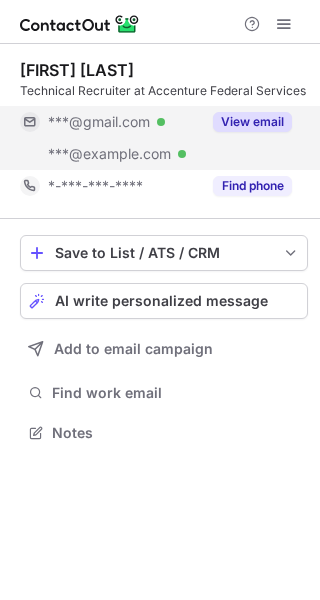 click on "View email" at bounding box center [252, 122] 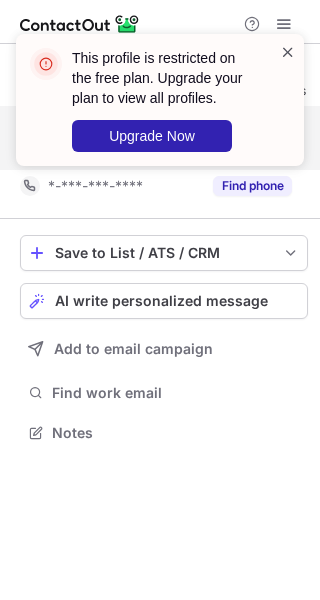 click at bounding box center (288, 52) 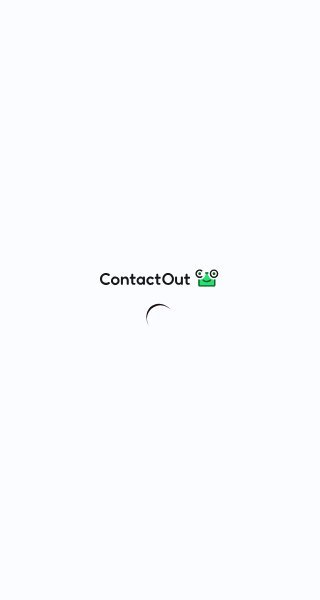 scroll, scrollTop: 0, scrollLeft: 0, axis: both 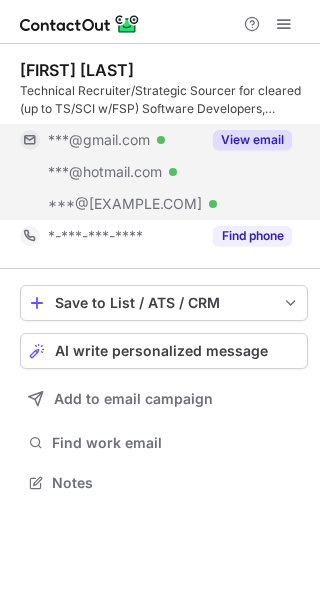 click on "View email" at bounding box center (252, 140) 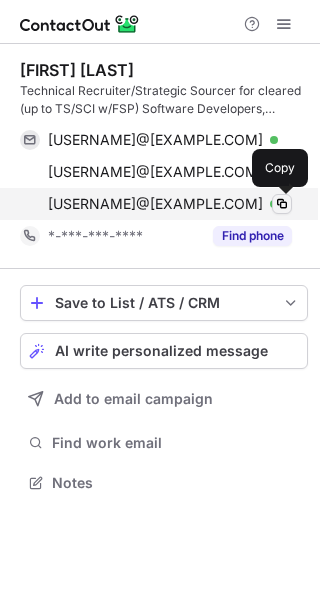 click at bounding box center [282, 204] 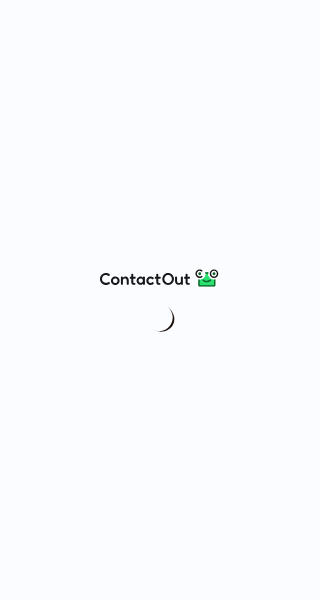 scroll, scrollTop: 0, scrollLeft: 0, axis: both 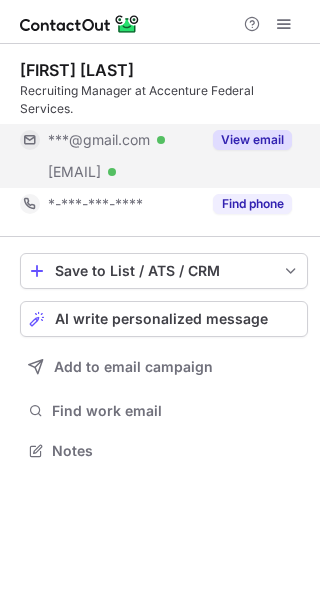 click on "View email" at bounding box center [246, 140] 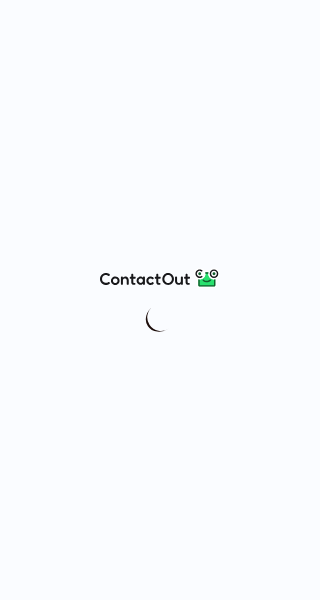 scroll, scrollTop: 0, scrollLeft: 0, axis: both 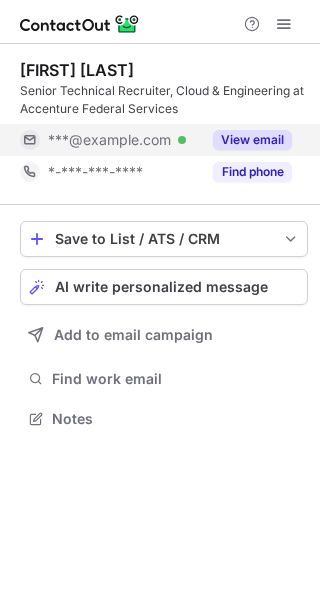 click on "View email" at bounding box center (252, 140) 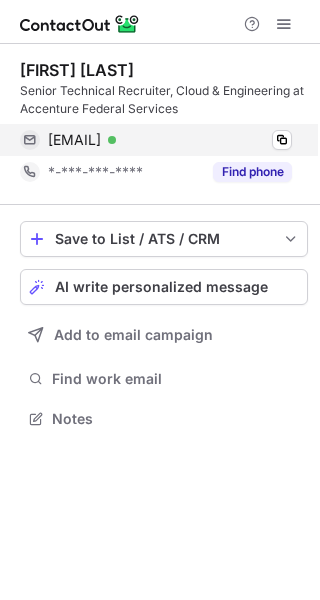click on "eric.von.der.linde@accenturefederal.com Verified Copy" at bounding box center (156, 140) 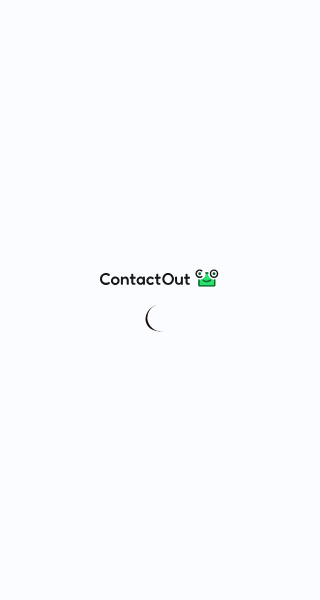 scroll, scrollTop: 0, scrollLeft: 0, axis: both 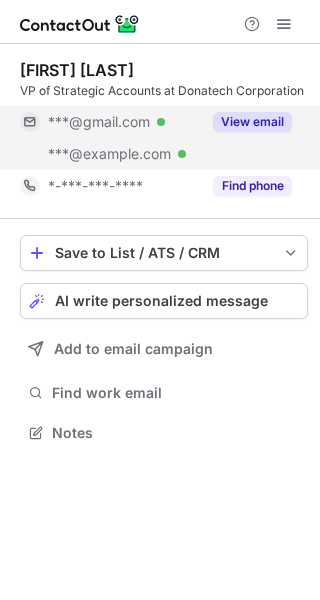 click on "View email" at bounding box center [252, 122] 